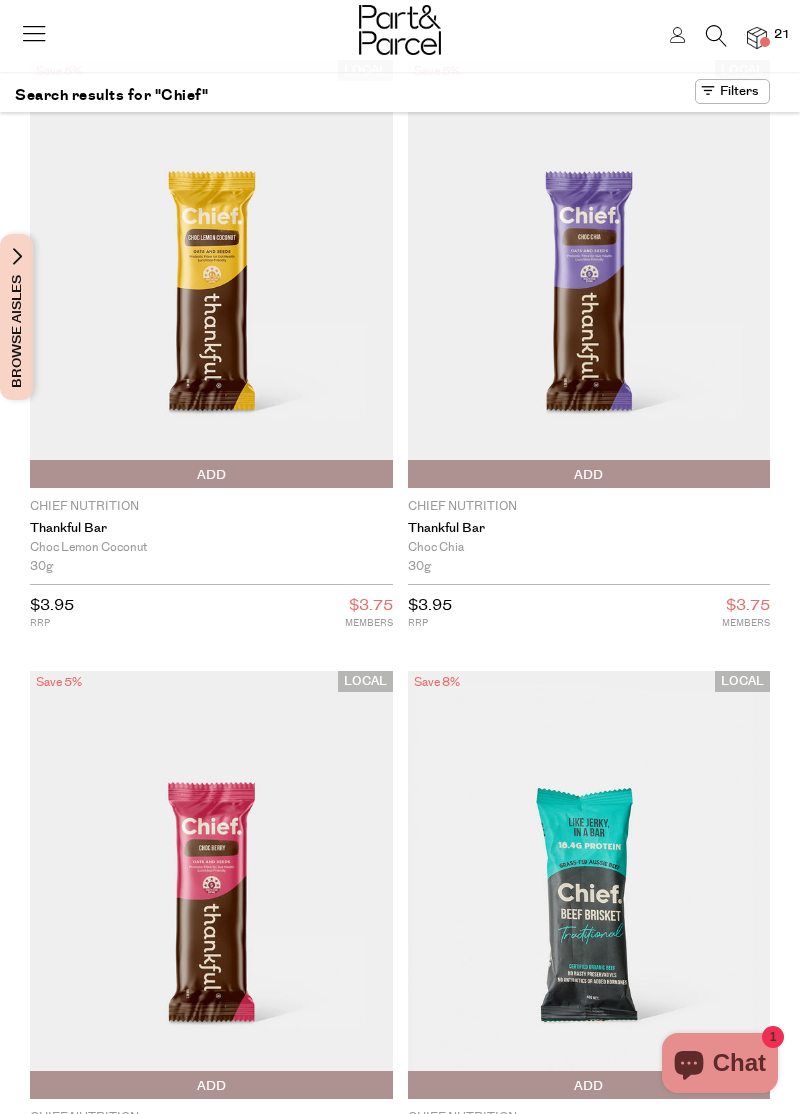 scroll, scrollTop: 0, scrollLeft: 0, axis: both 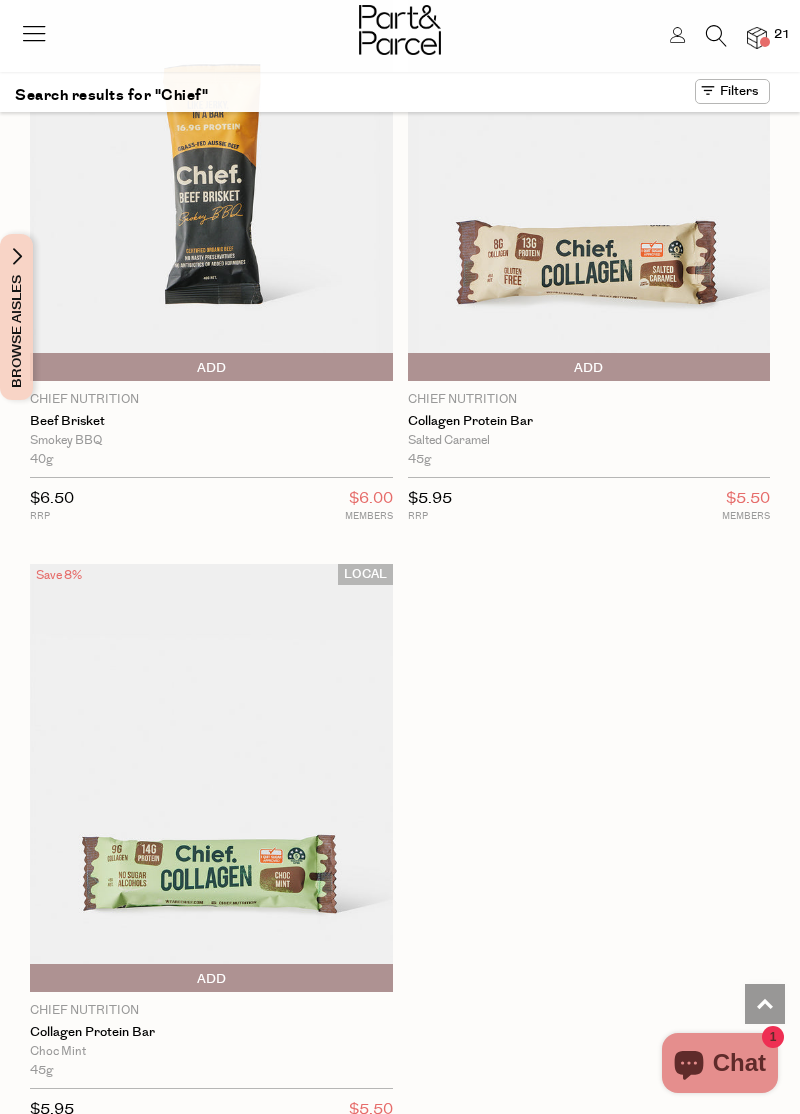 click on "Add To Parcel" at bounding box center (211, 979) 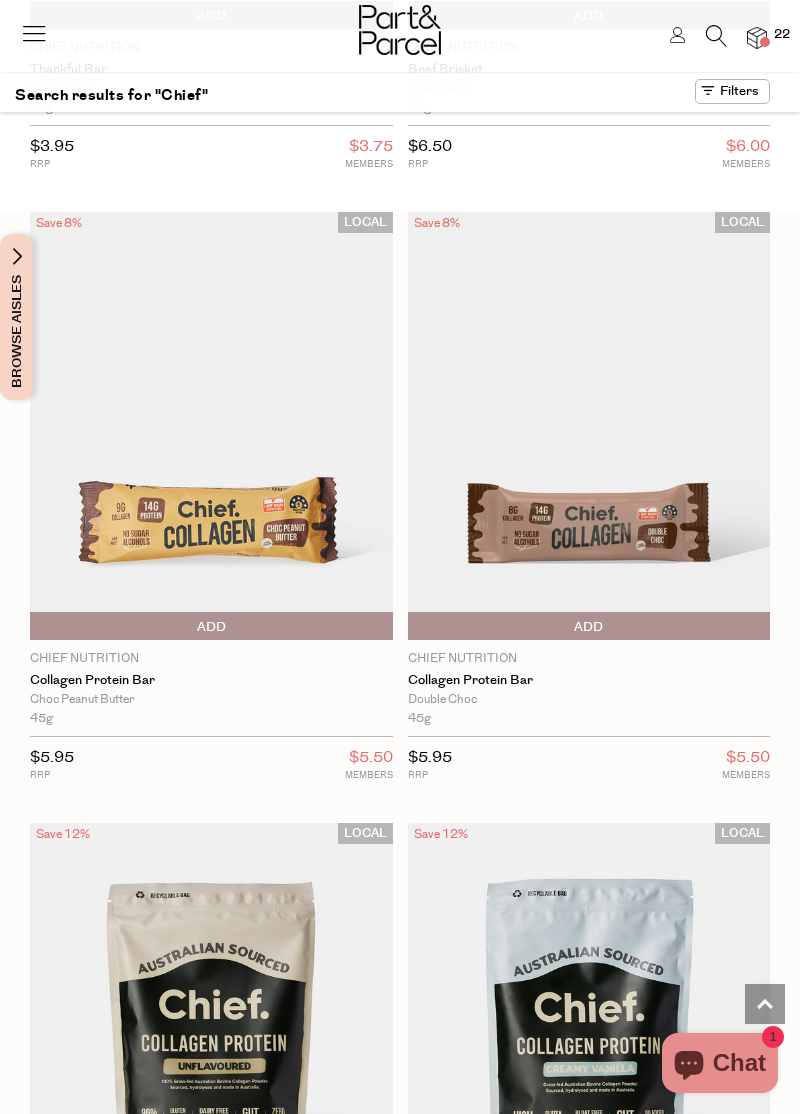 scroll, scrollTop: 1080, scrollLeft: 0, axis: vertical 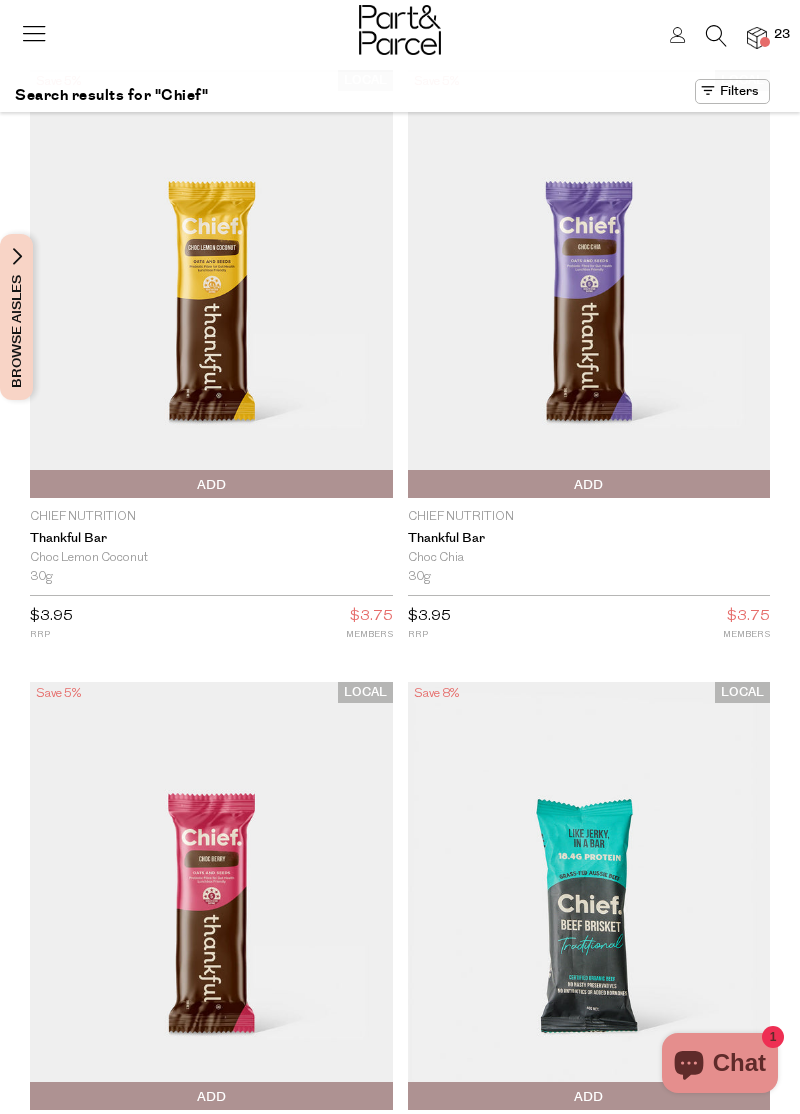 click on "23" at bounding box center [782, 35] 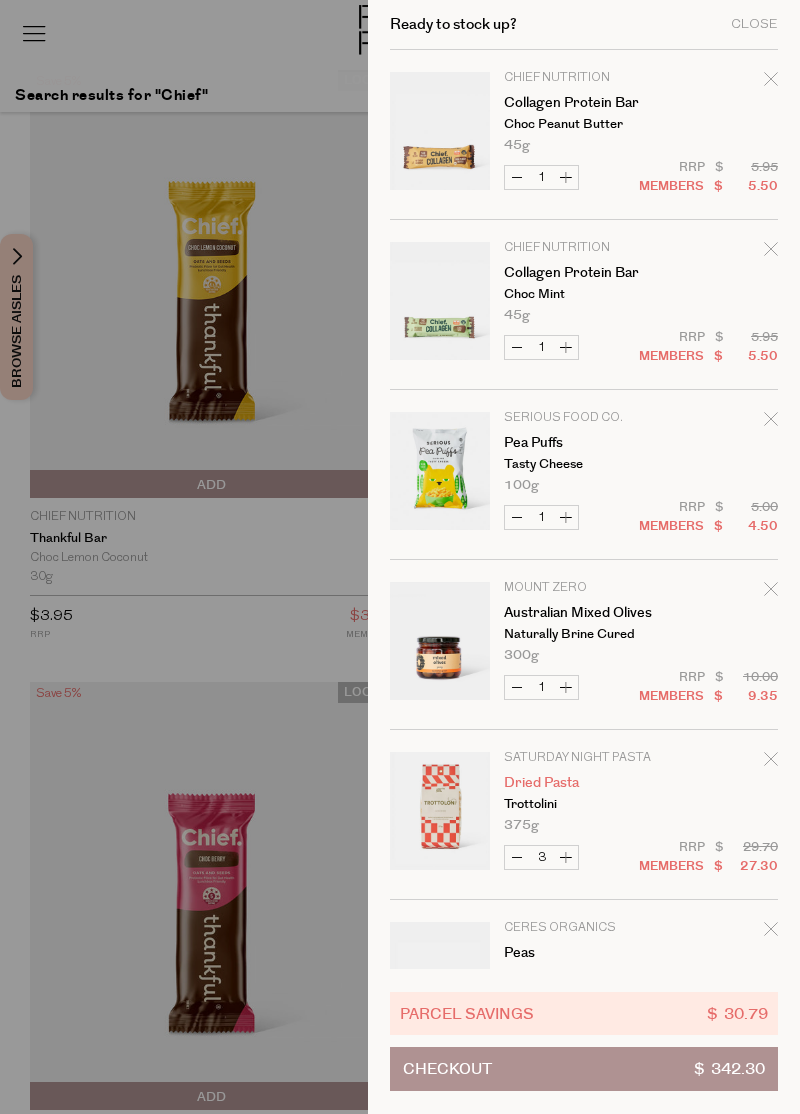 click on "Dried Pasta" at bounding box center (581, 783) 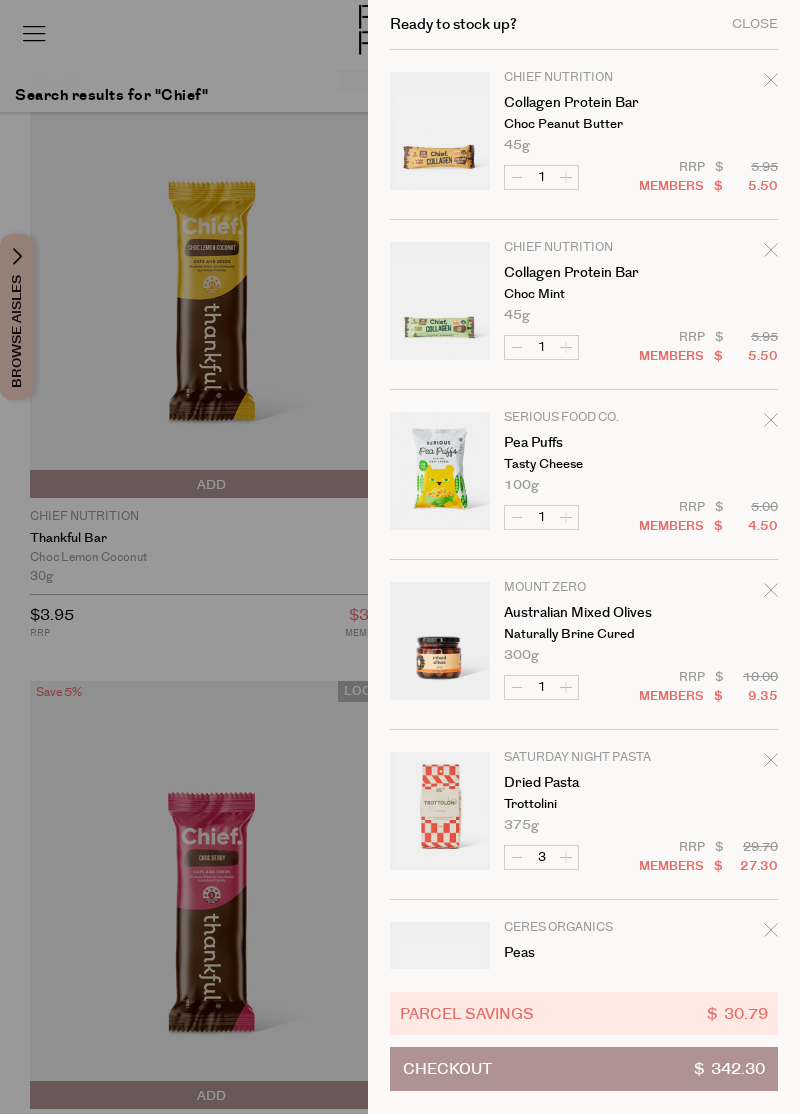 scroll, scrollTop: 0, scrollLeft: 0, axis: both 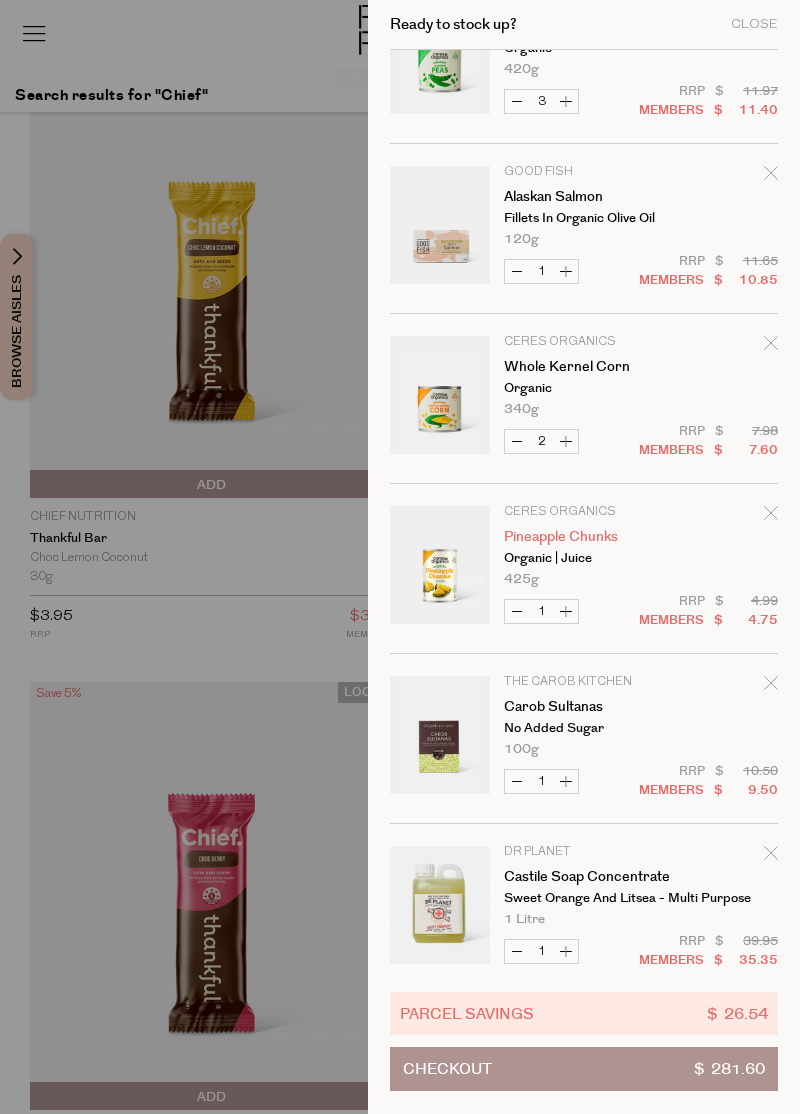 click on "Pineapple Chunks" at bounding box center (581, 537) 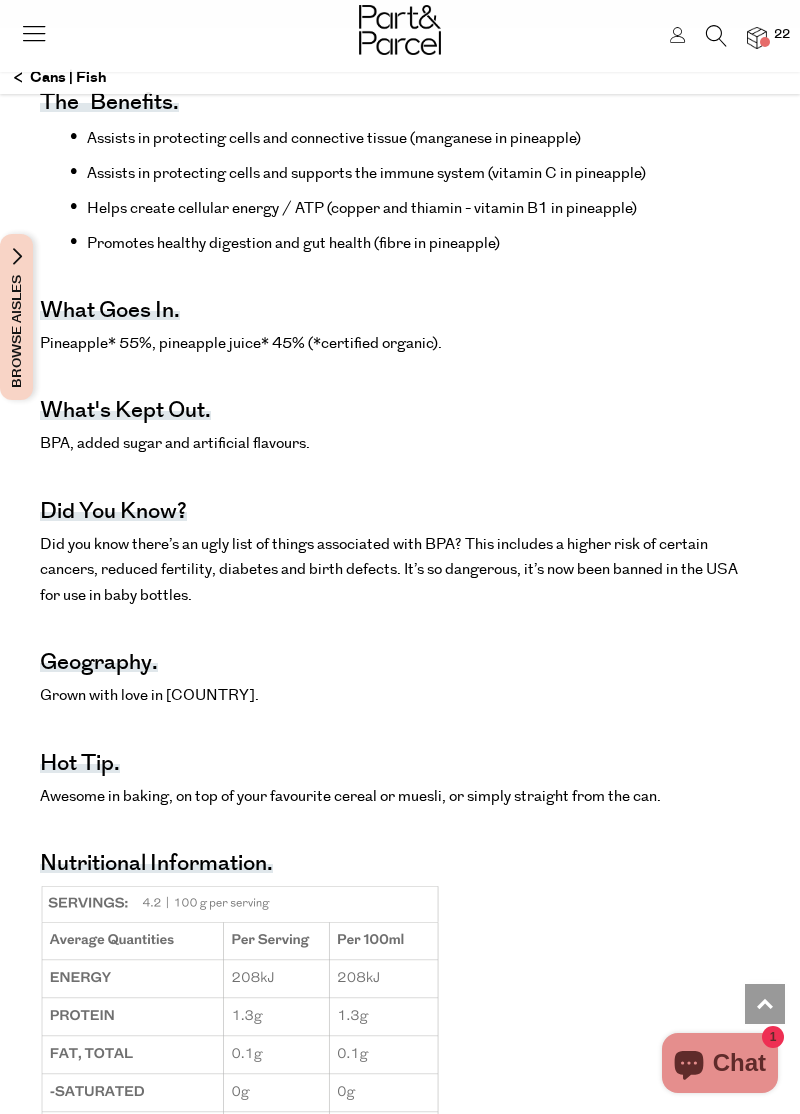 scroll, scrollTop: 1386, scrollLeft: 0, axis: vertical 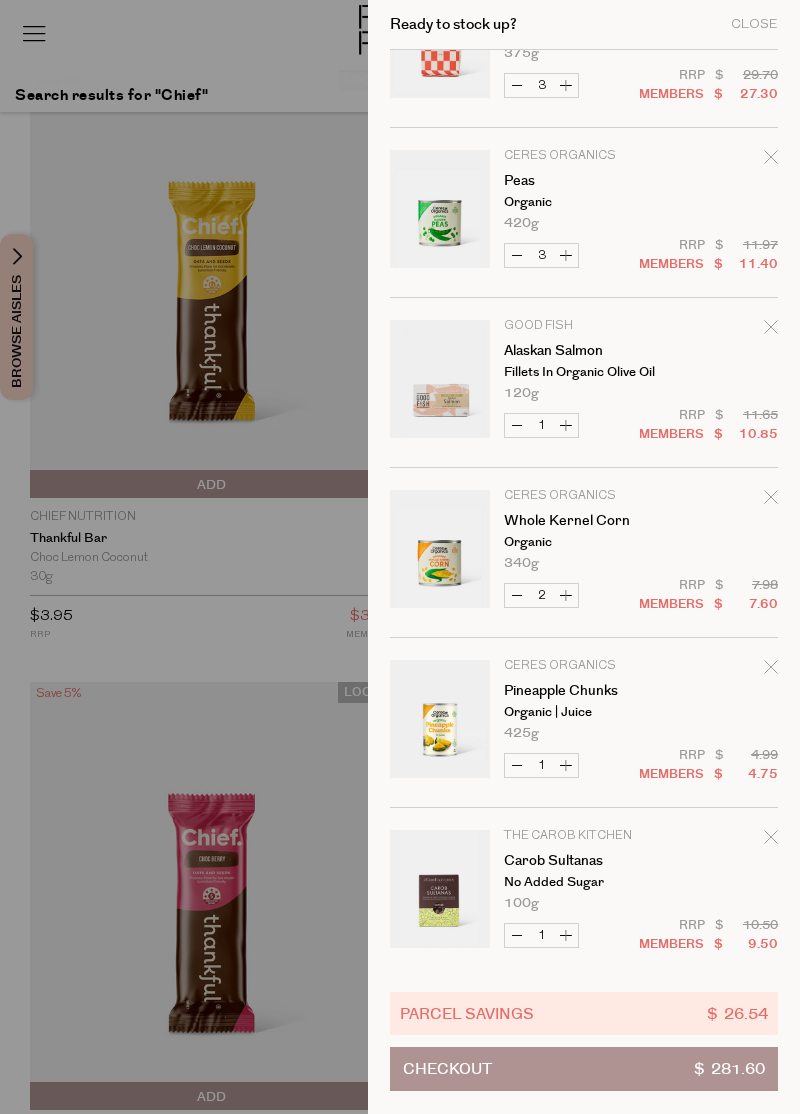 click on "Increase Pineapple Chunks" at bounding box center (566, 765) 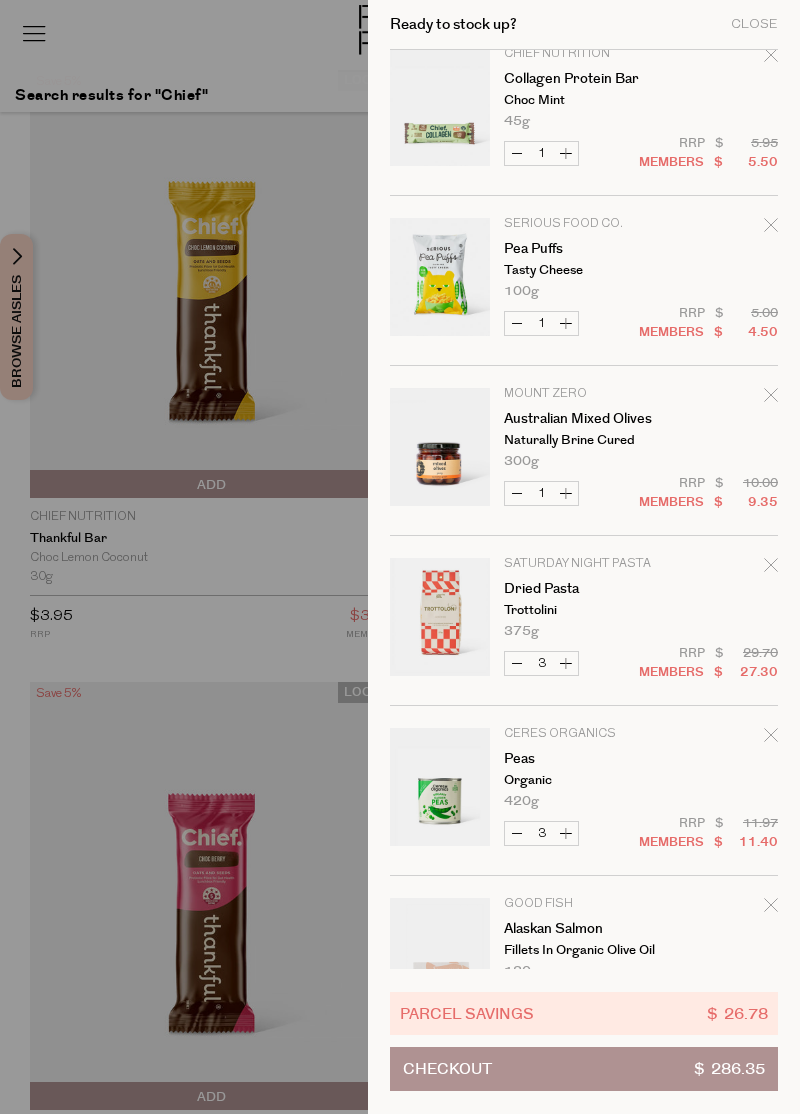 scroll, scrollTop: 0, scrollLeft: 0, axis: both 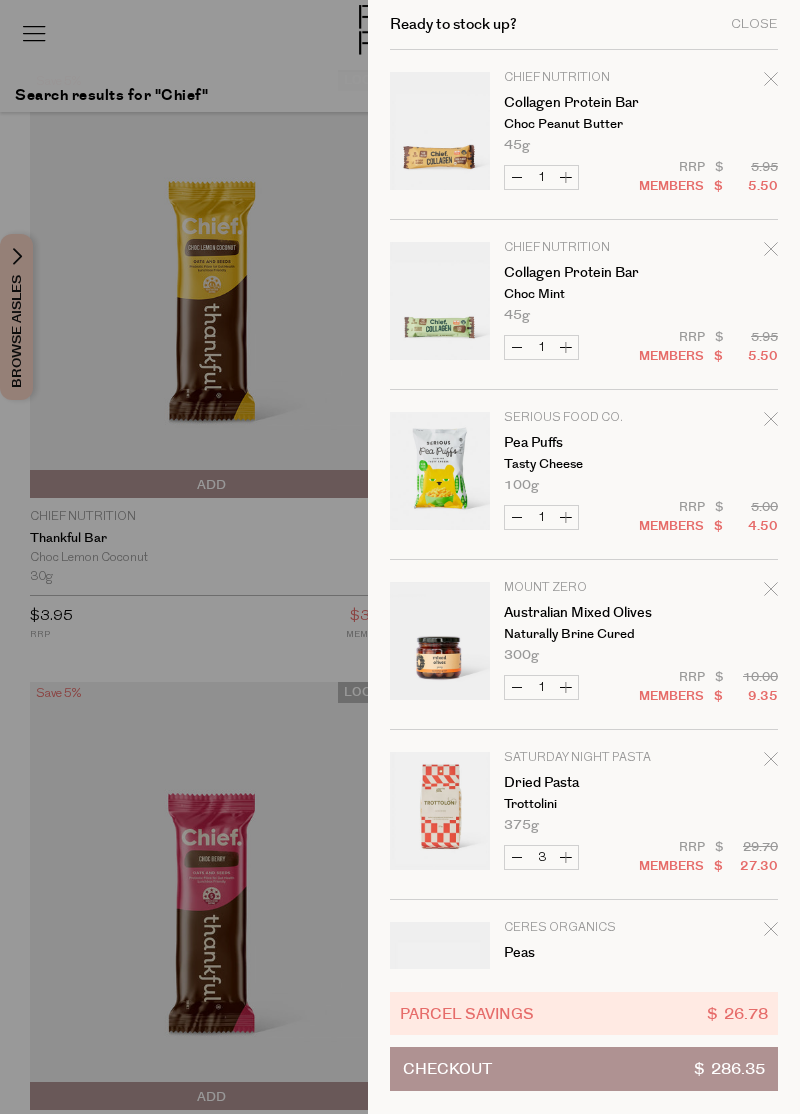 click on "Increase Australian Mixed Olives" at bounding box center (566, 687) 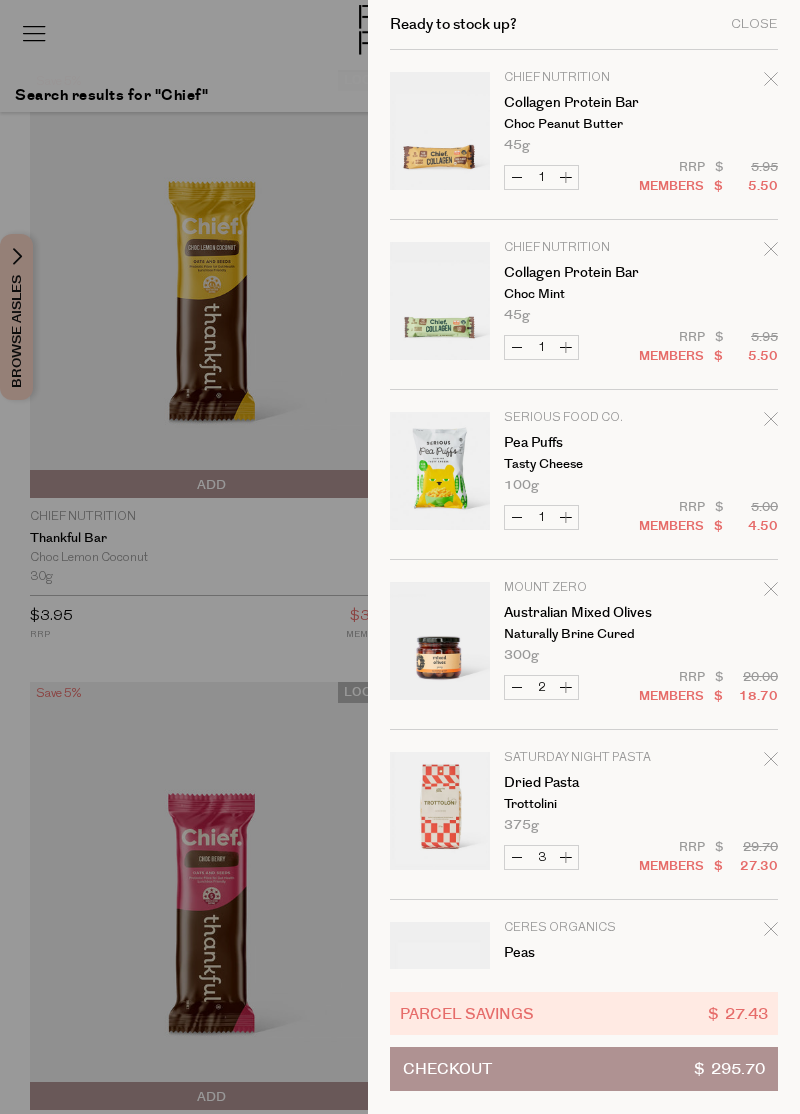 click at bounding box center [400, 557] 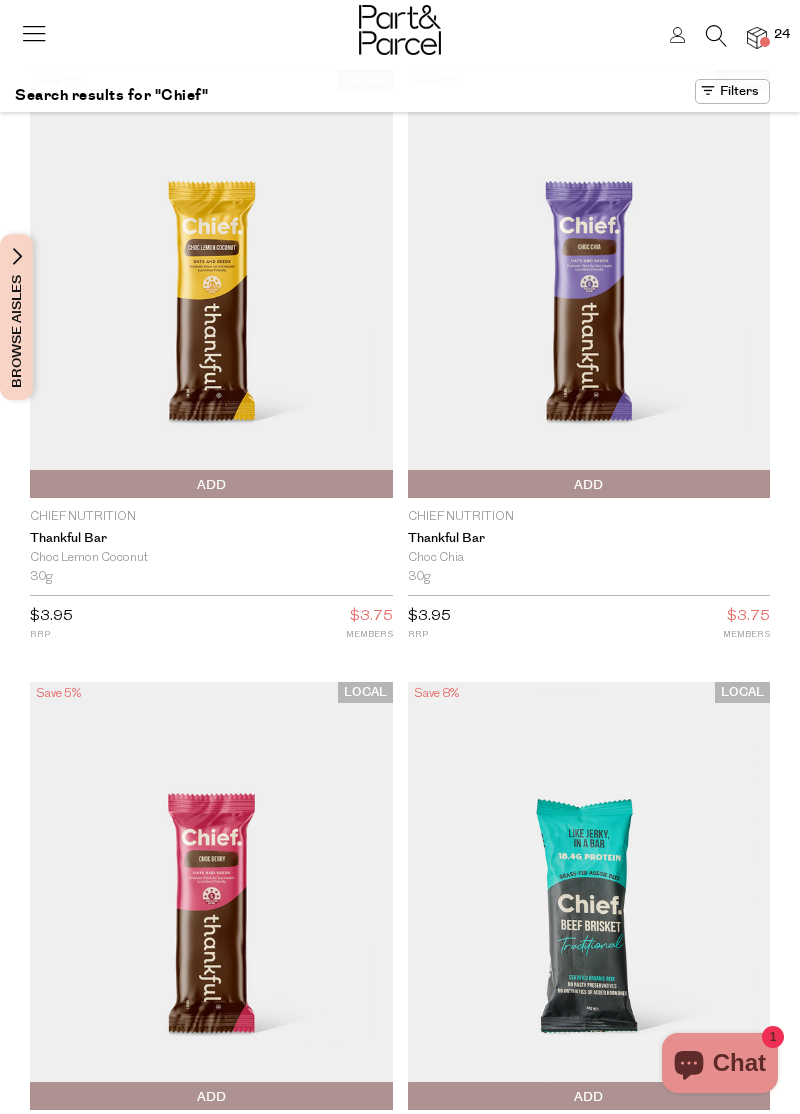click at bounding box center (716, 36) 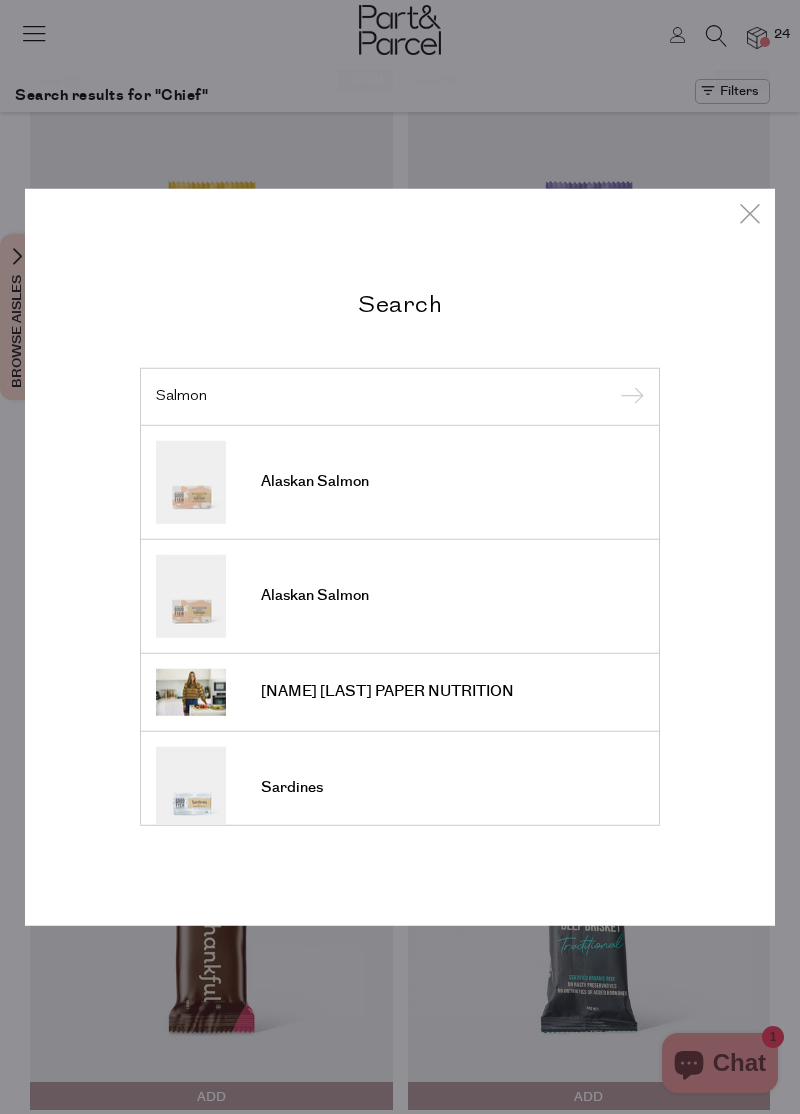type on "Salmon" 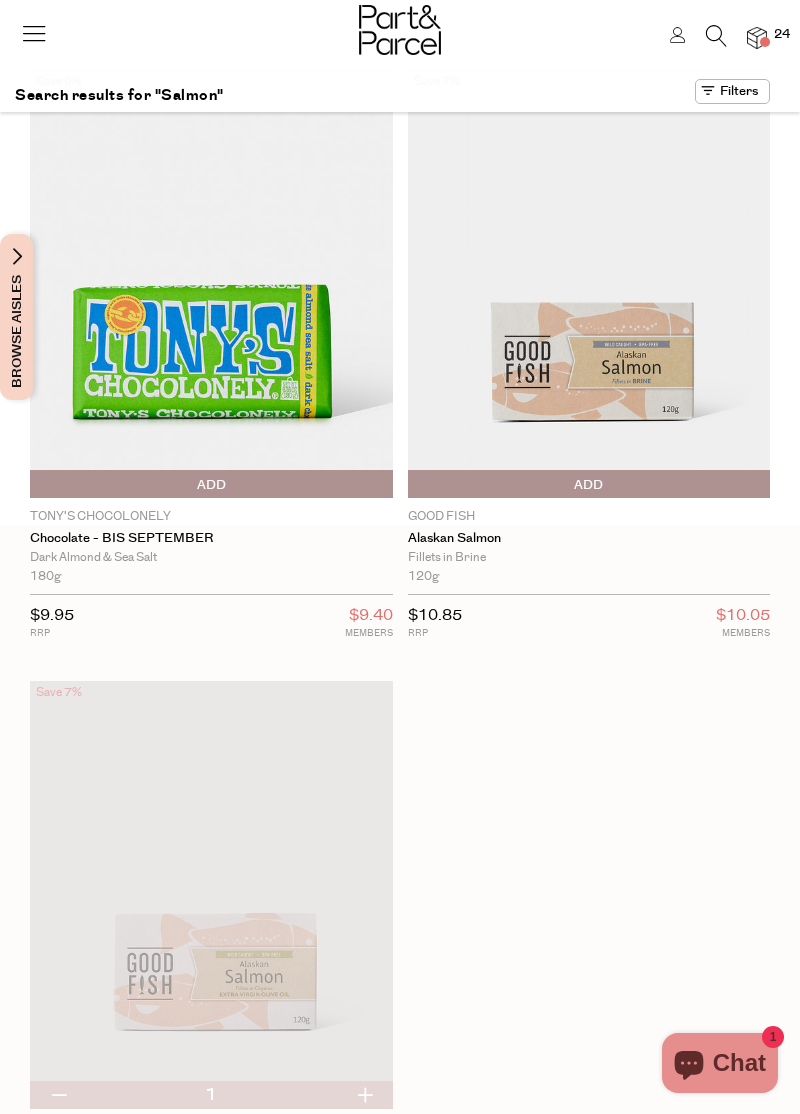 scroll, scrollTop: 0, scrollLeft: 0, axis: both 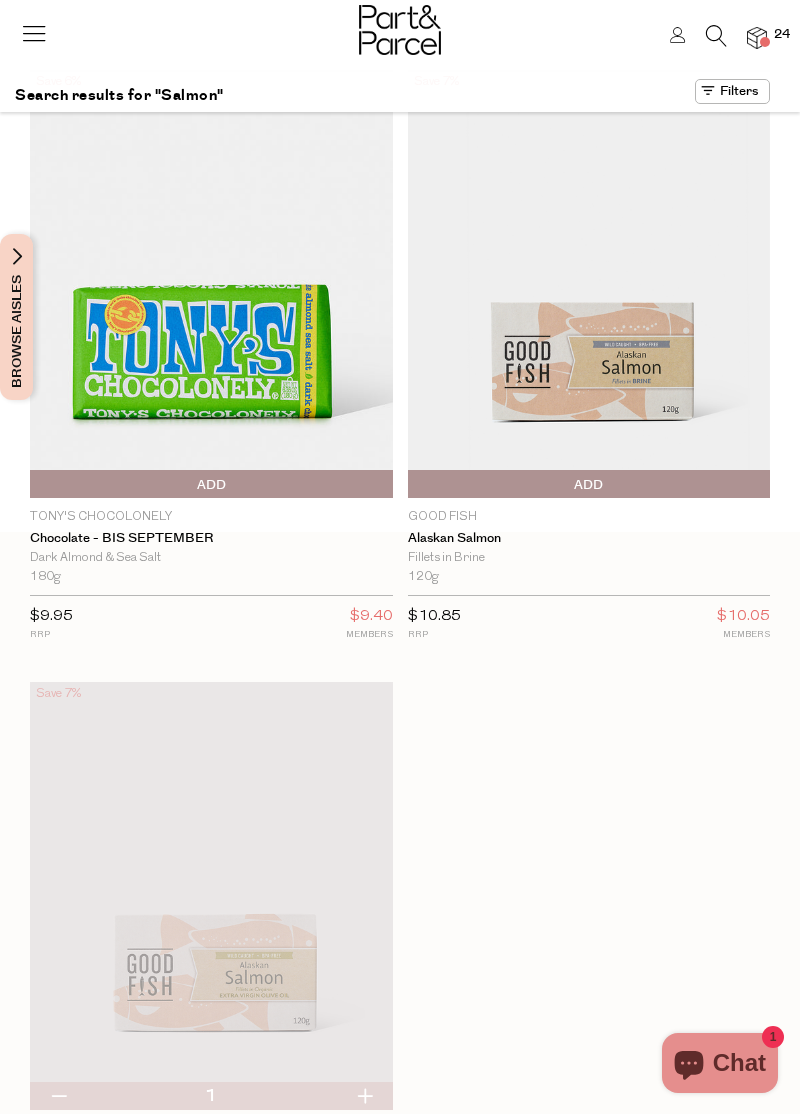 click at bounding box center [716, 36] 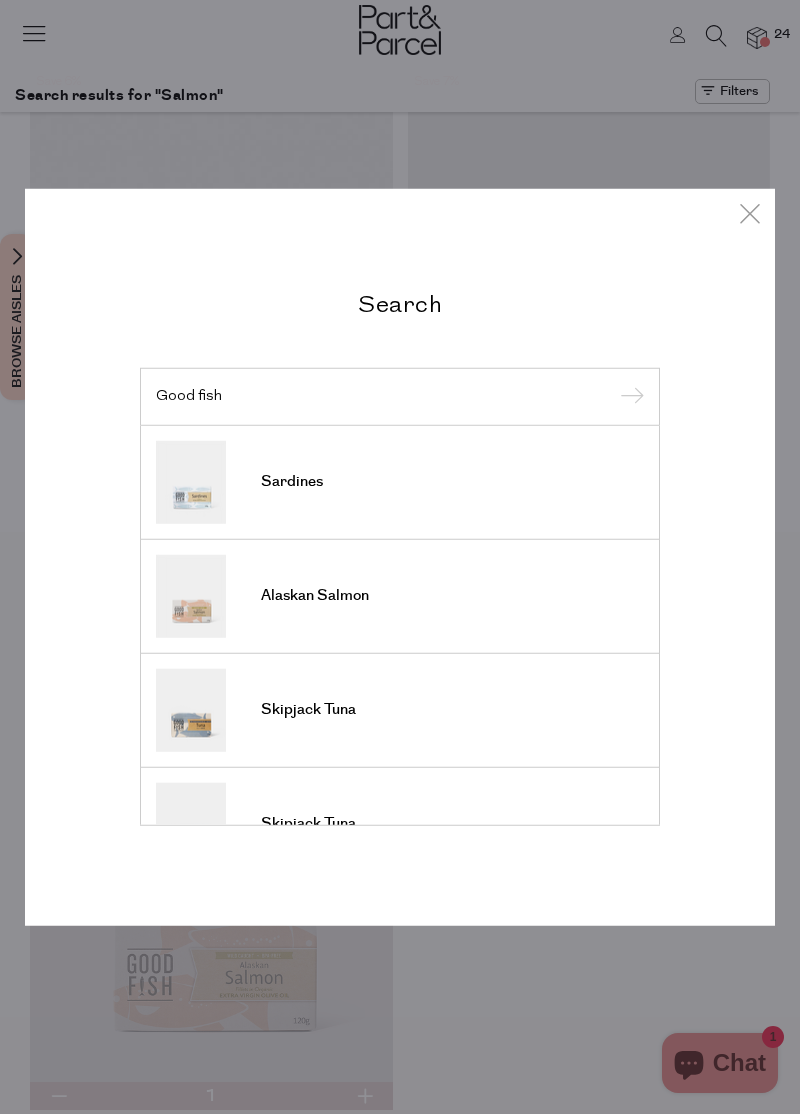 type on "Good fish" 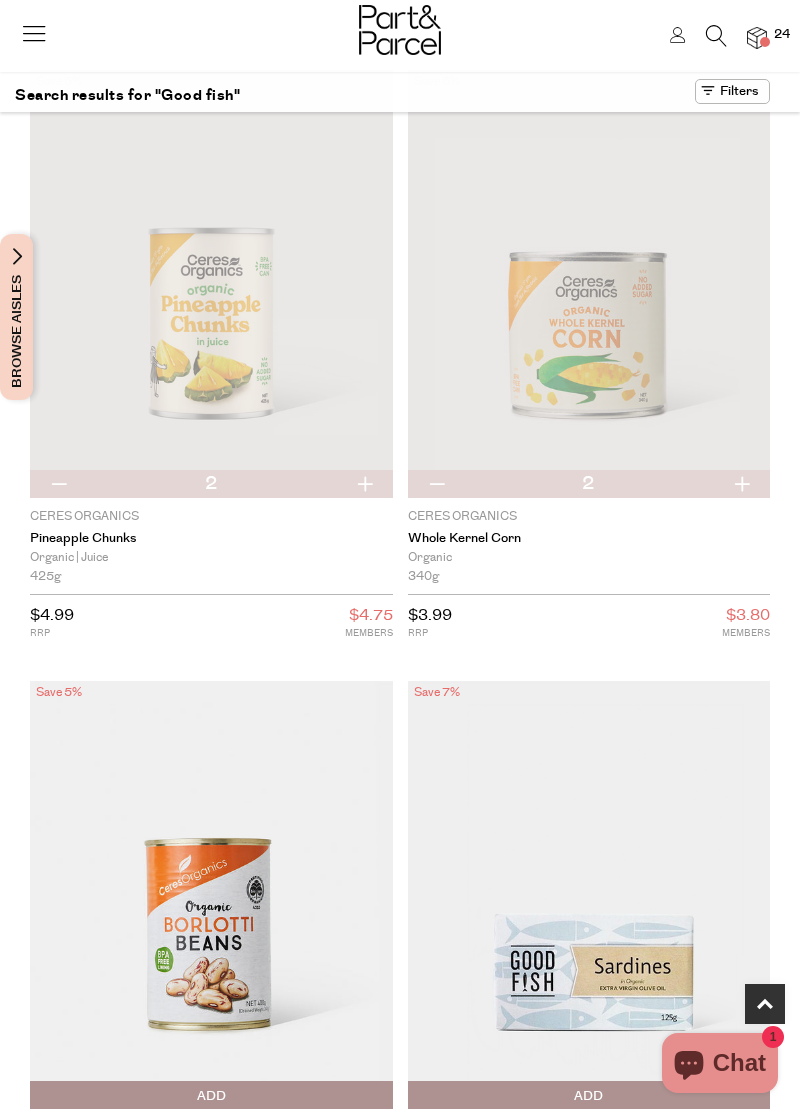 scroll, scrollTop: 785, scrollLeft: 0, axis: vertical 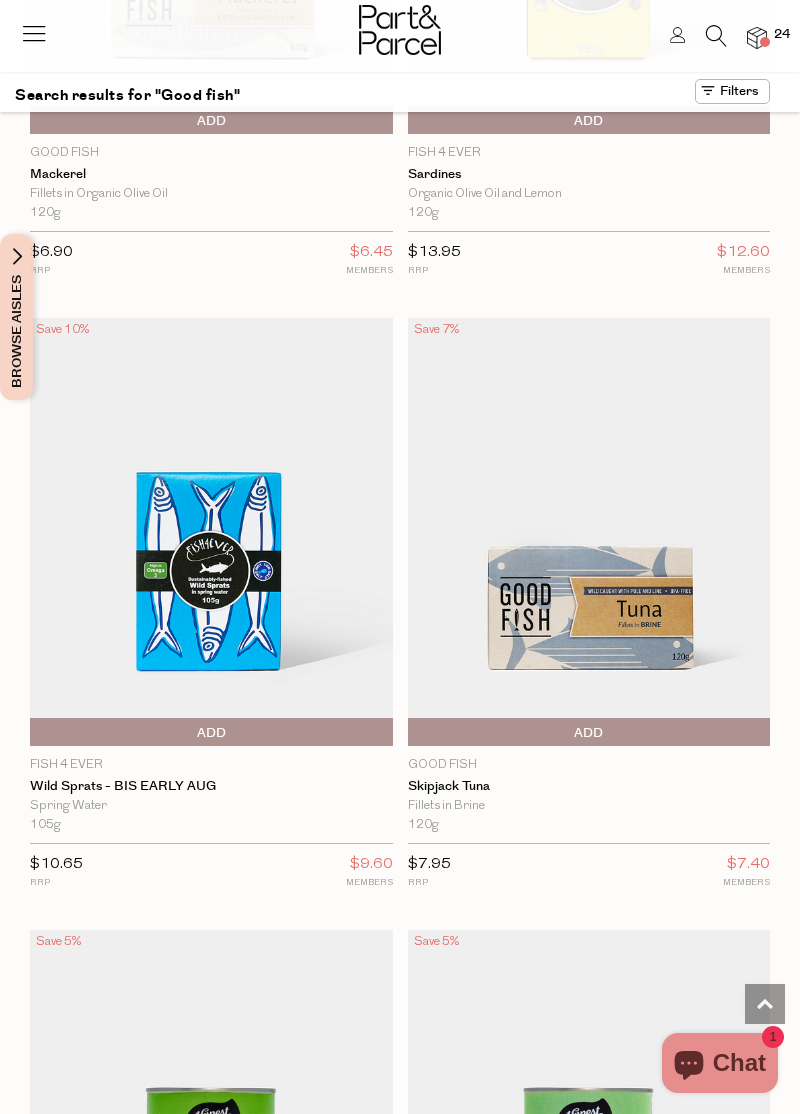 click at bounding box center [589, 532] 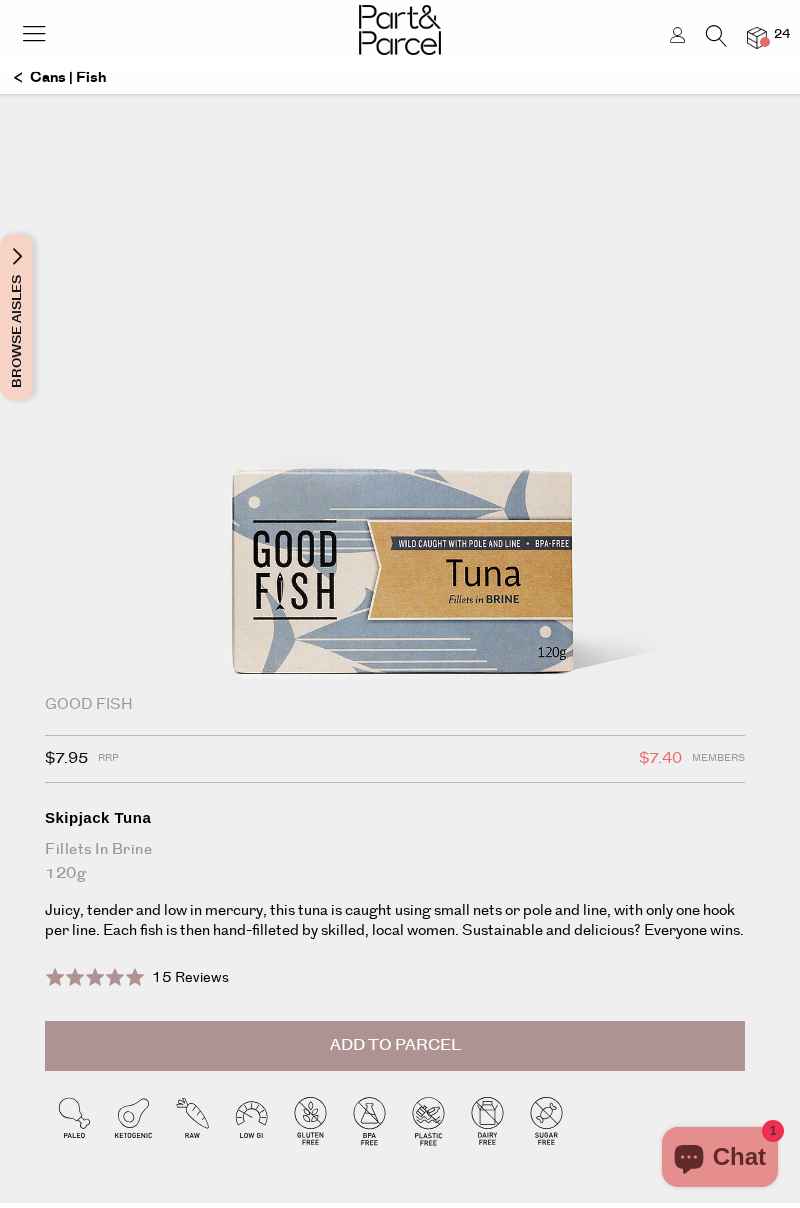 scroll, scrollTop: 0, scrollLeft: 0, axis: both 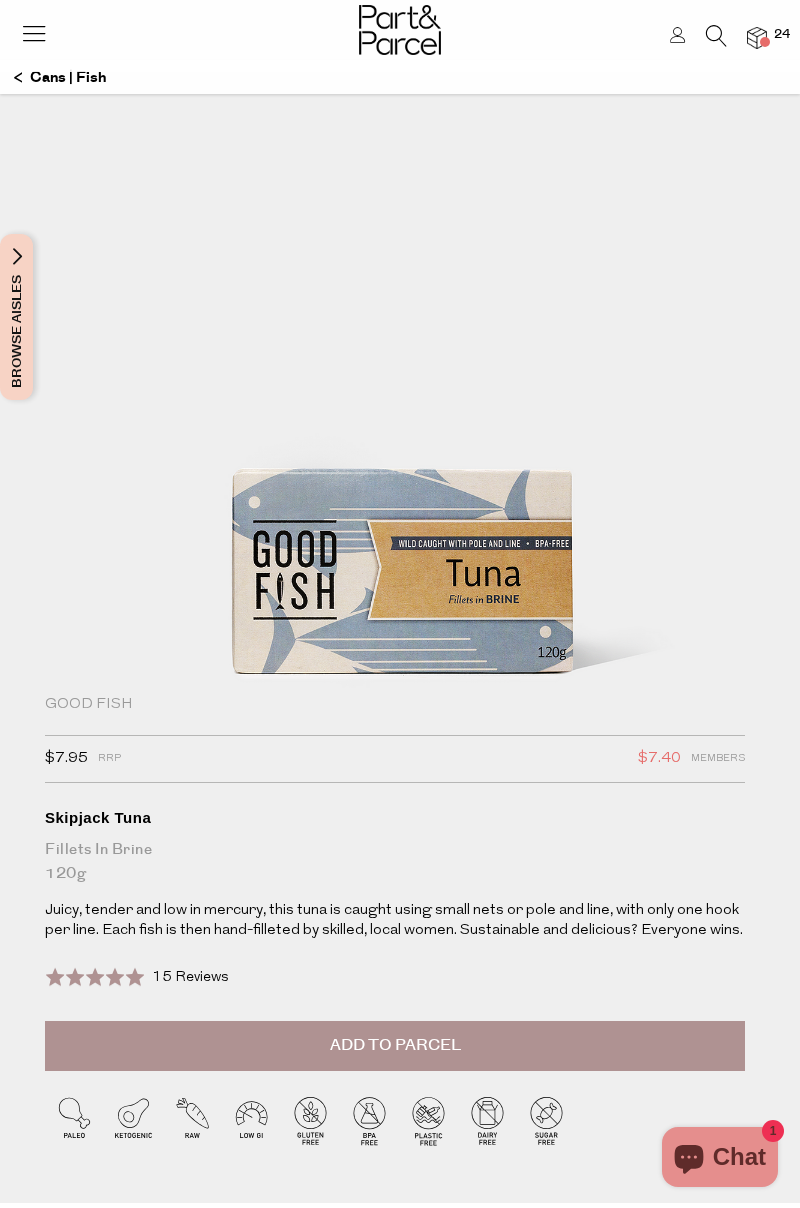 click on "15 Reviews" at bounding box center [190, 977] 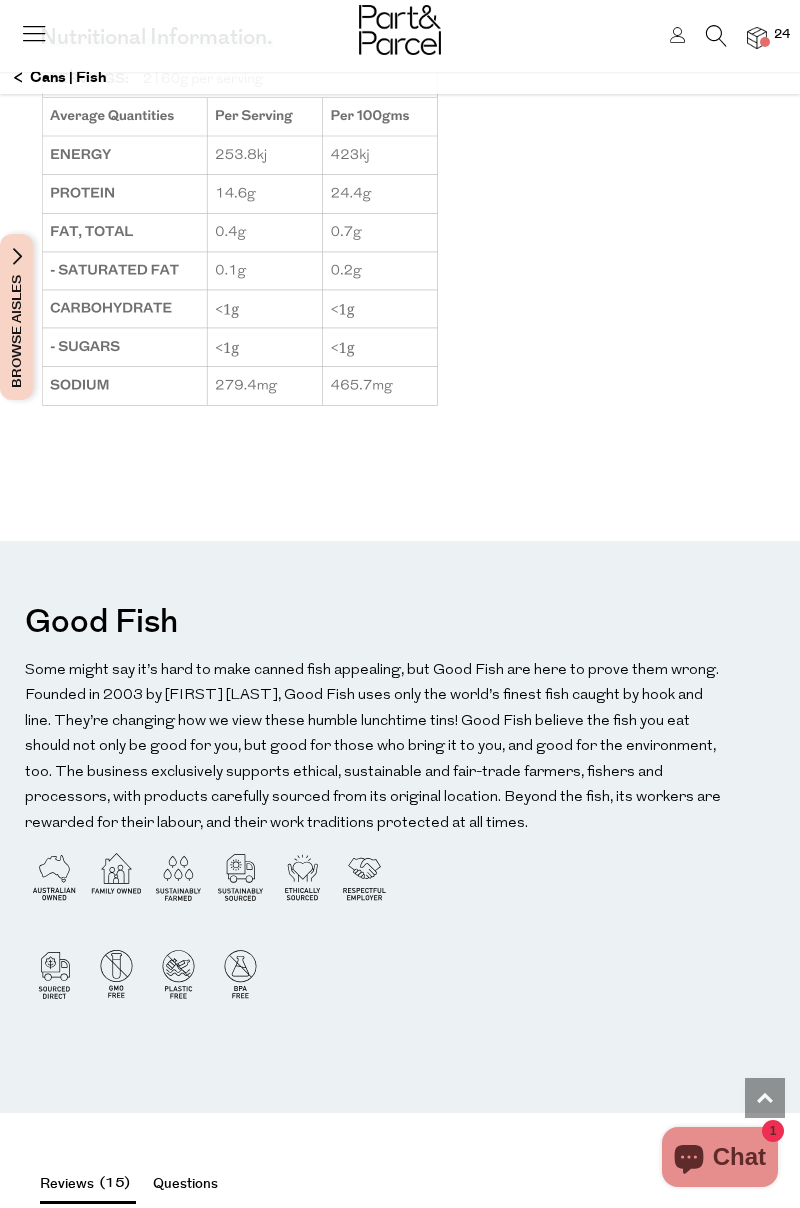 scroll, scrollTop: 3253, scrollLeft: 0, axis: vertical 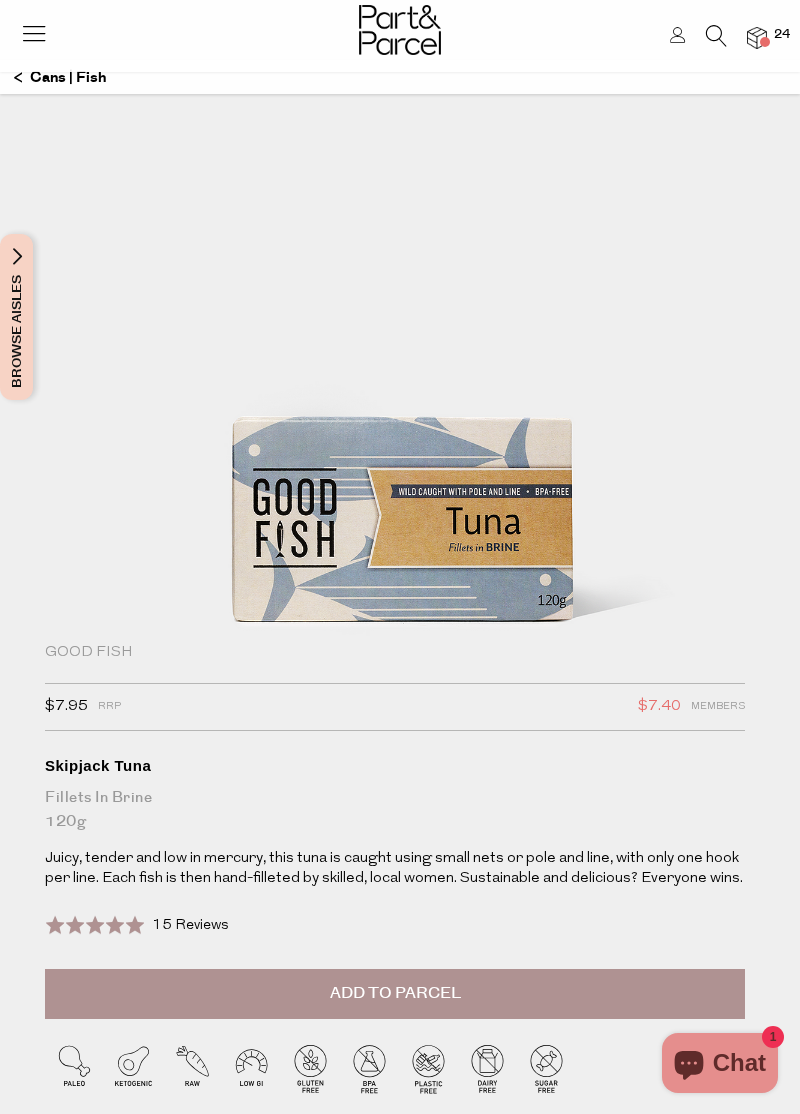 click on "Add to Parcel" at bounding box center [395, 994] 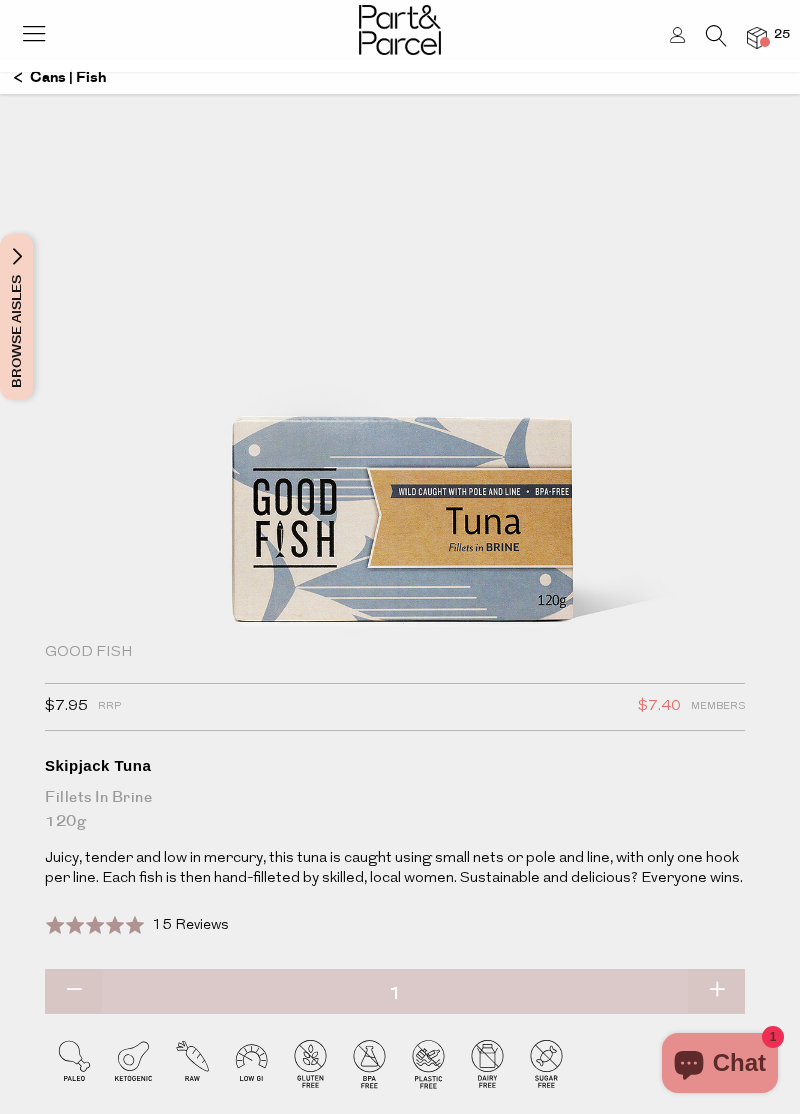 click at bounding box center [34, 33] 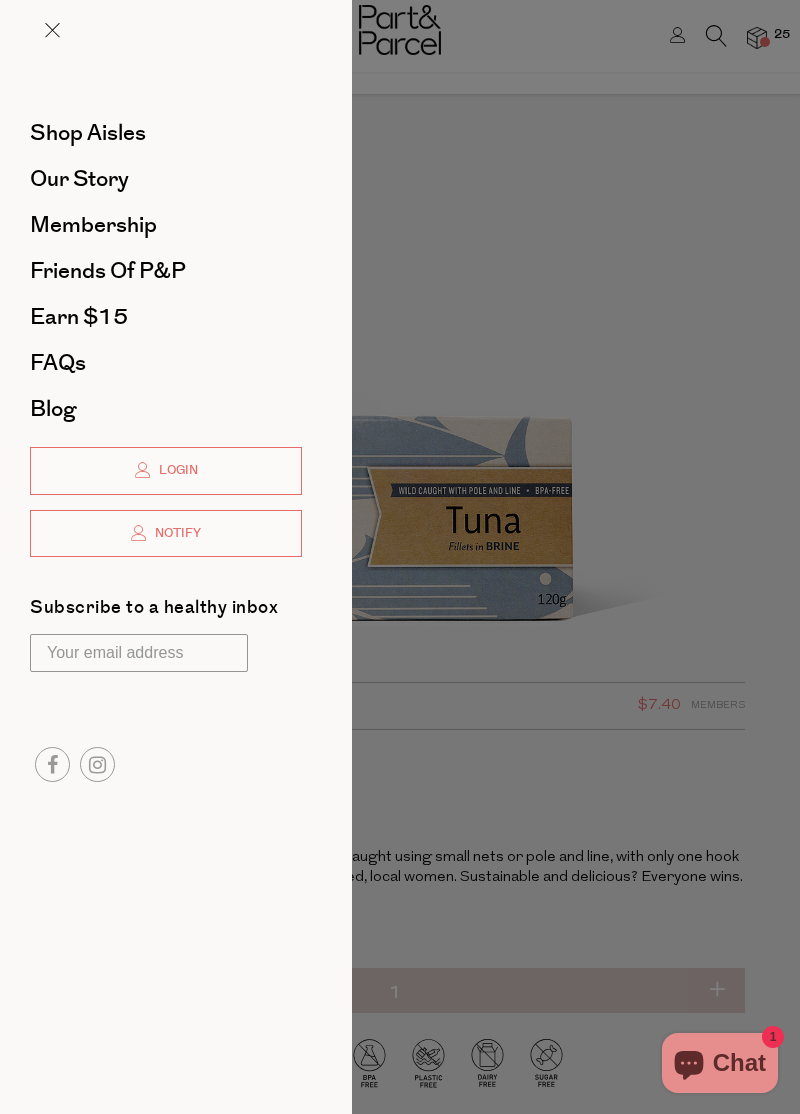 scroll, scrollTop: 0, scrollLeft: 0, axis: both 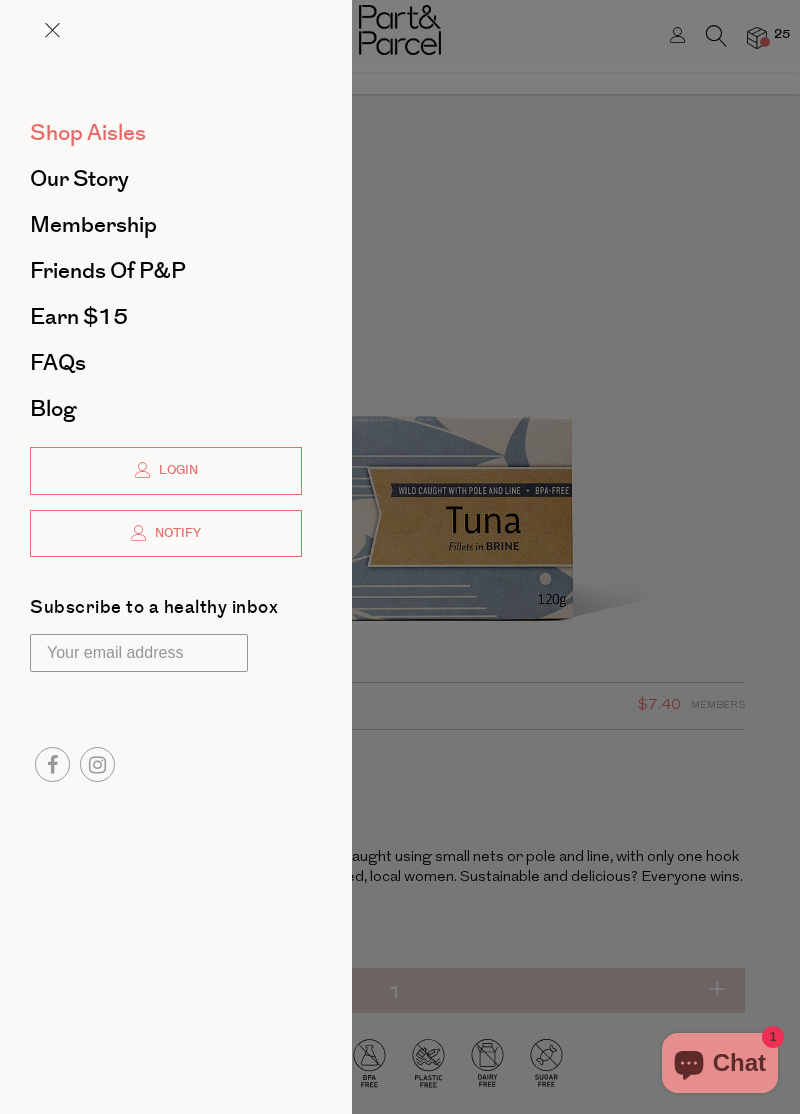 click on "Shop Aisles" at bounding box center [88, 133] 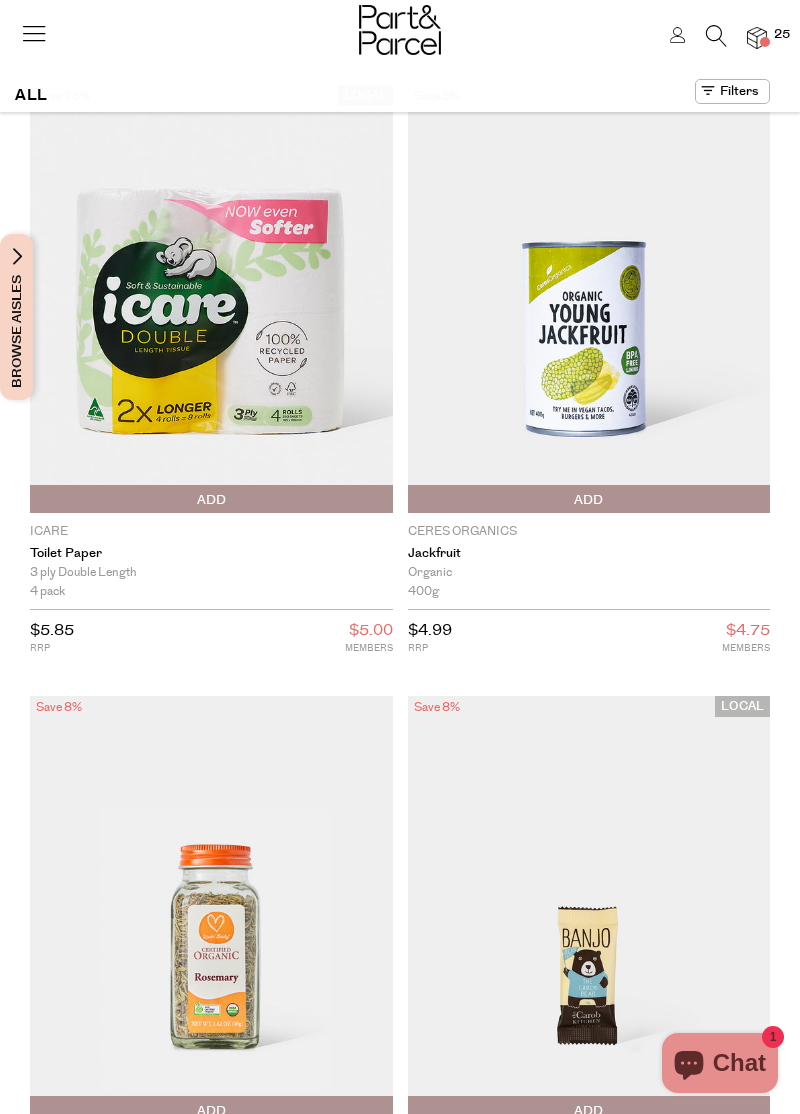 scroll, scrollTop: 0, scrollLeft: 0, axis: both 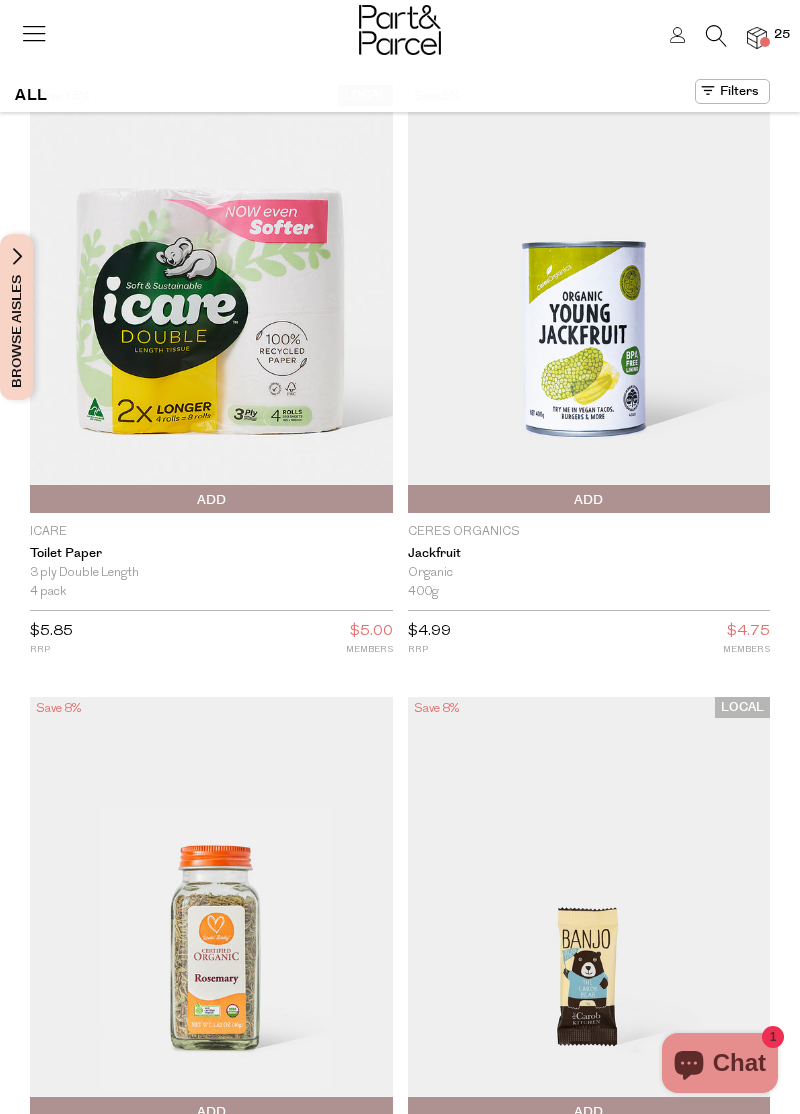 click at bounding box center (716, 36) 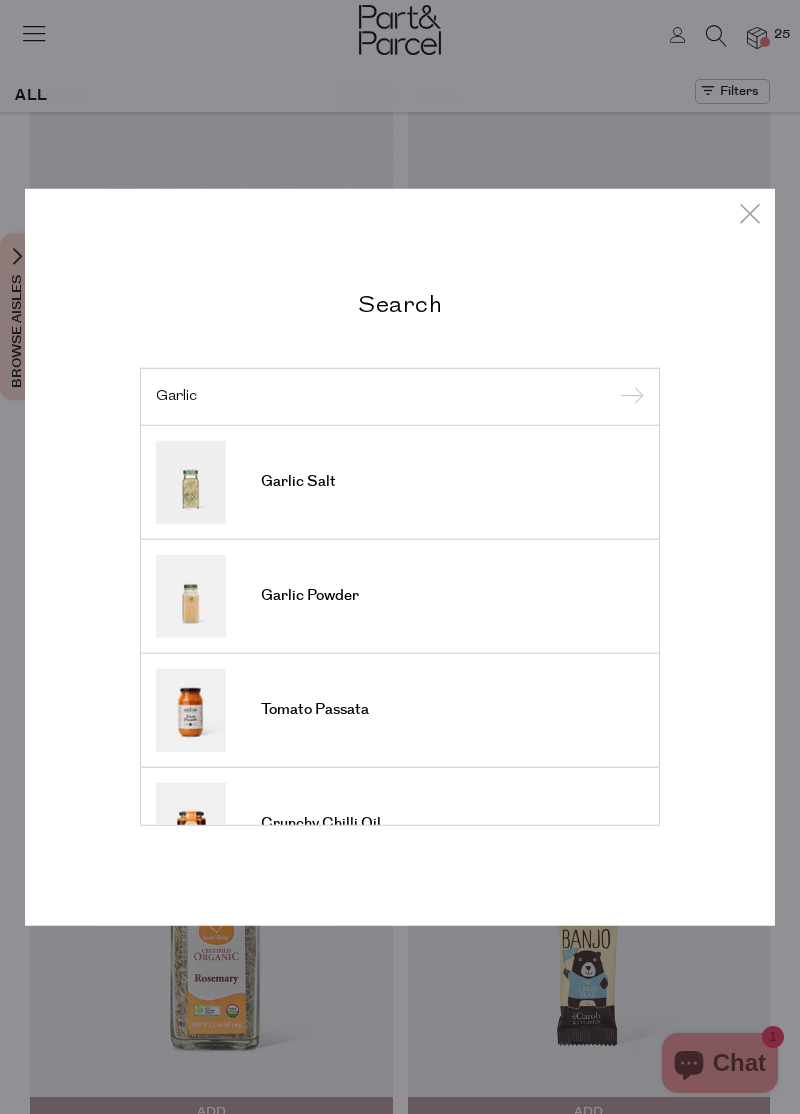 type on "Garlic" 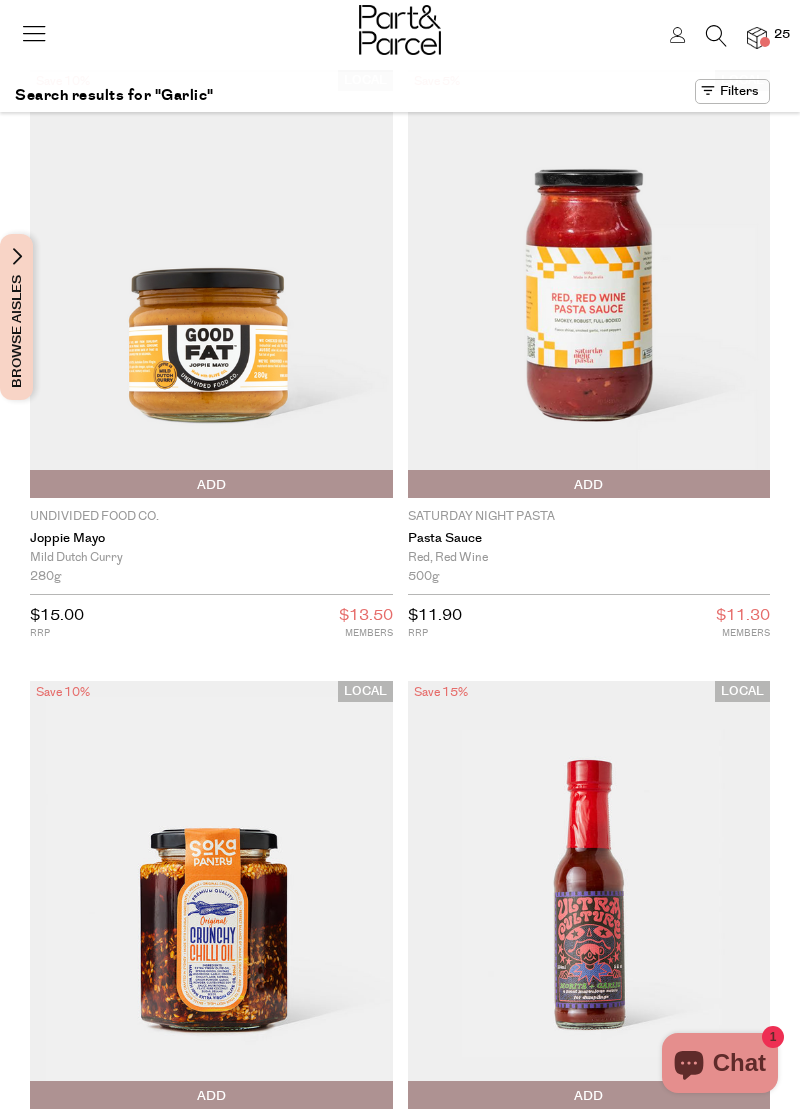 scroll, scrollTop: 0, scrollLeft: 0, axis: both 